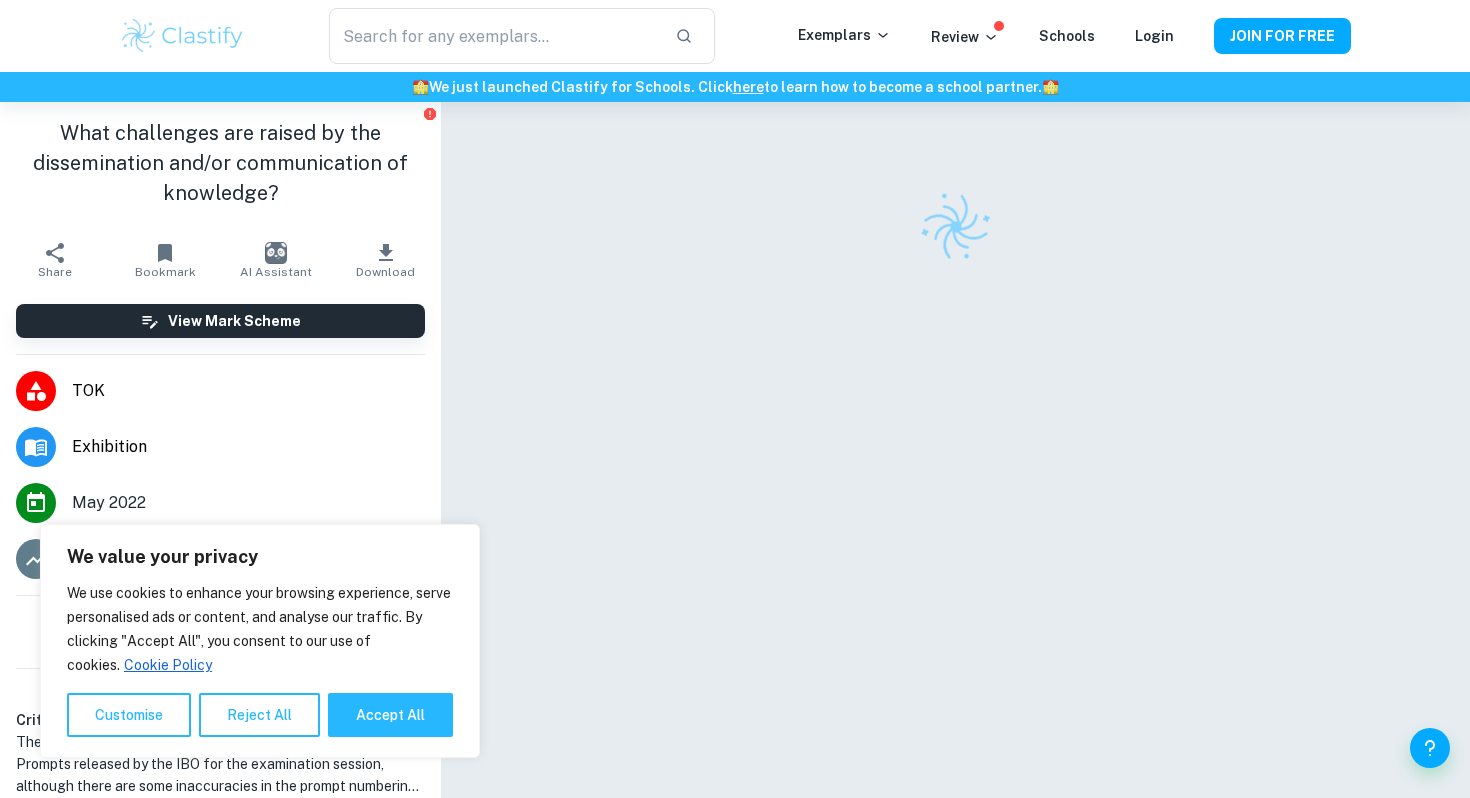 scroll, scrollTop: 0, scrollLeft: 0, axis: both 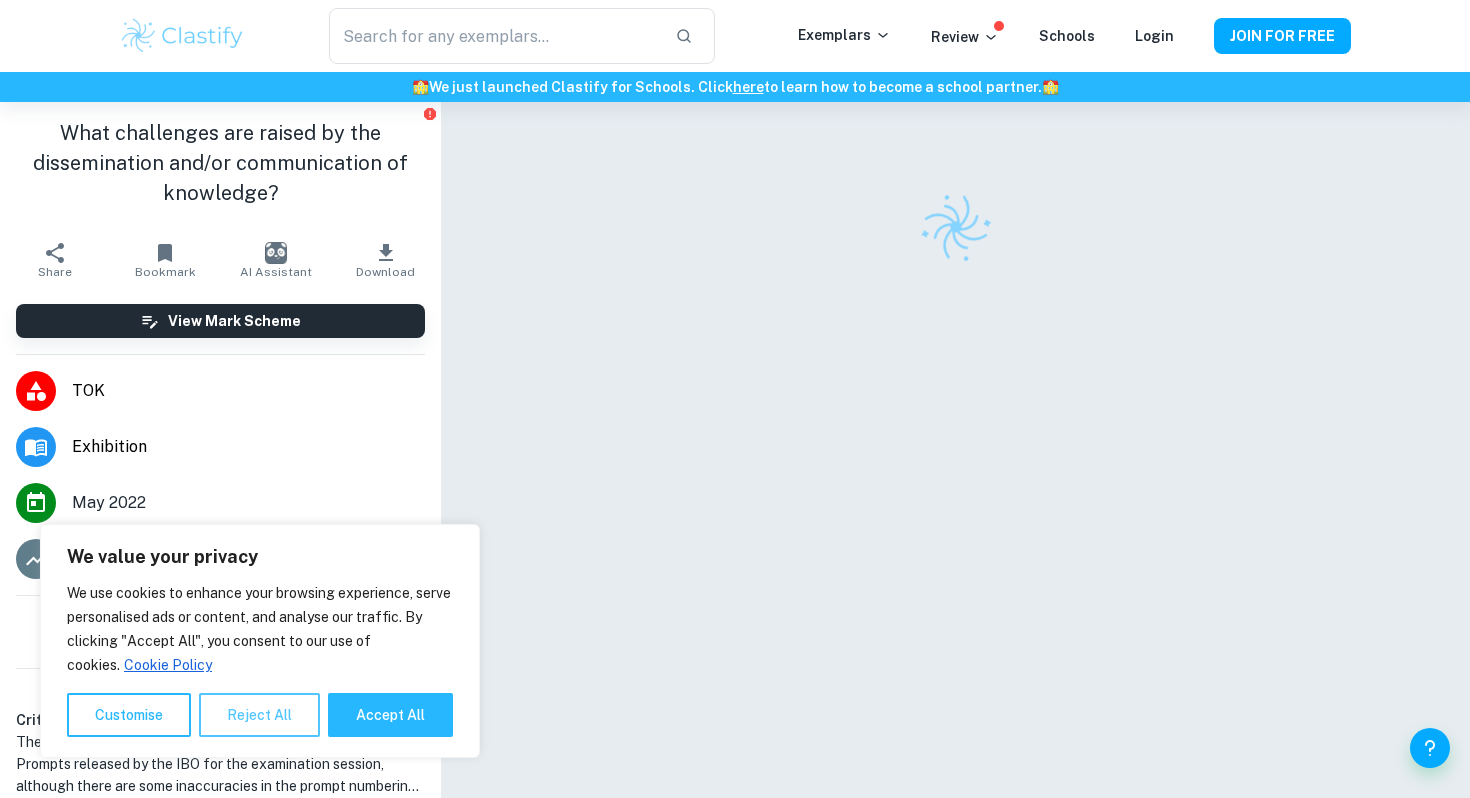 click on "Reject All" at bounding box center [259, 715] 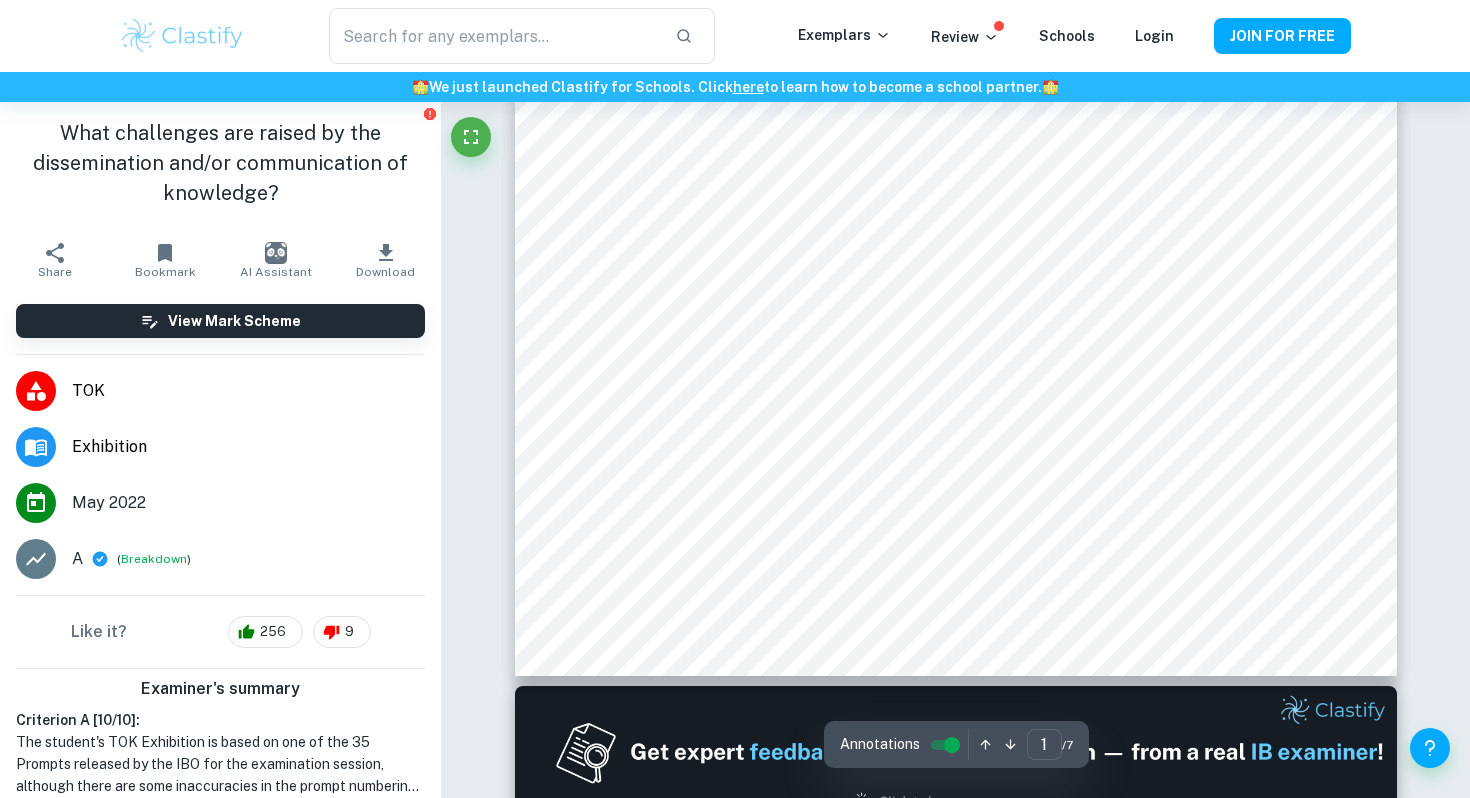 scroll, scrollTop: 486, scrollLeft: 0, axis: vertical 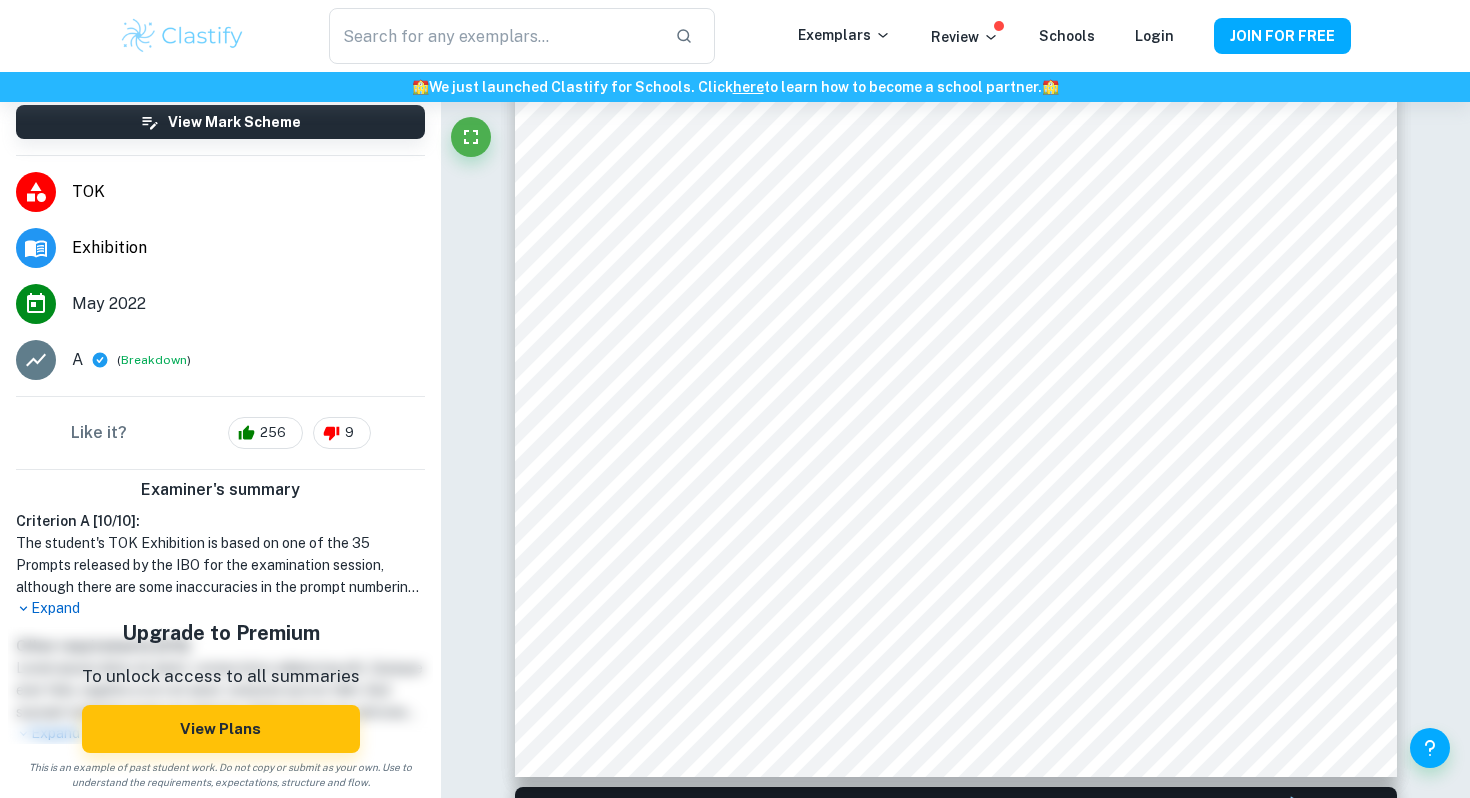 click on "Expand" at bounding box center (220, 608) 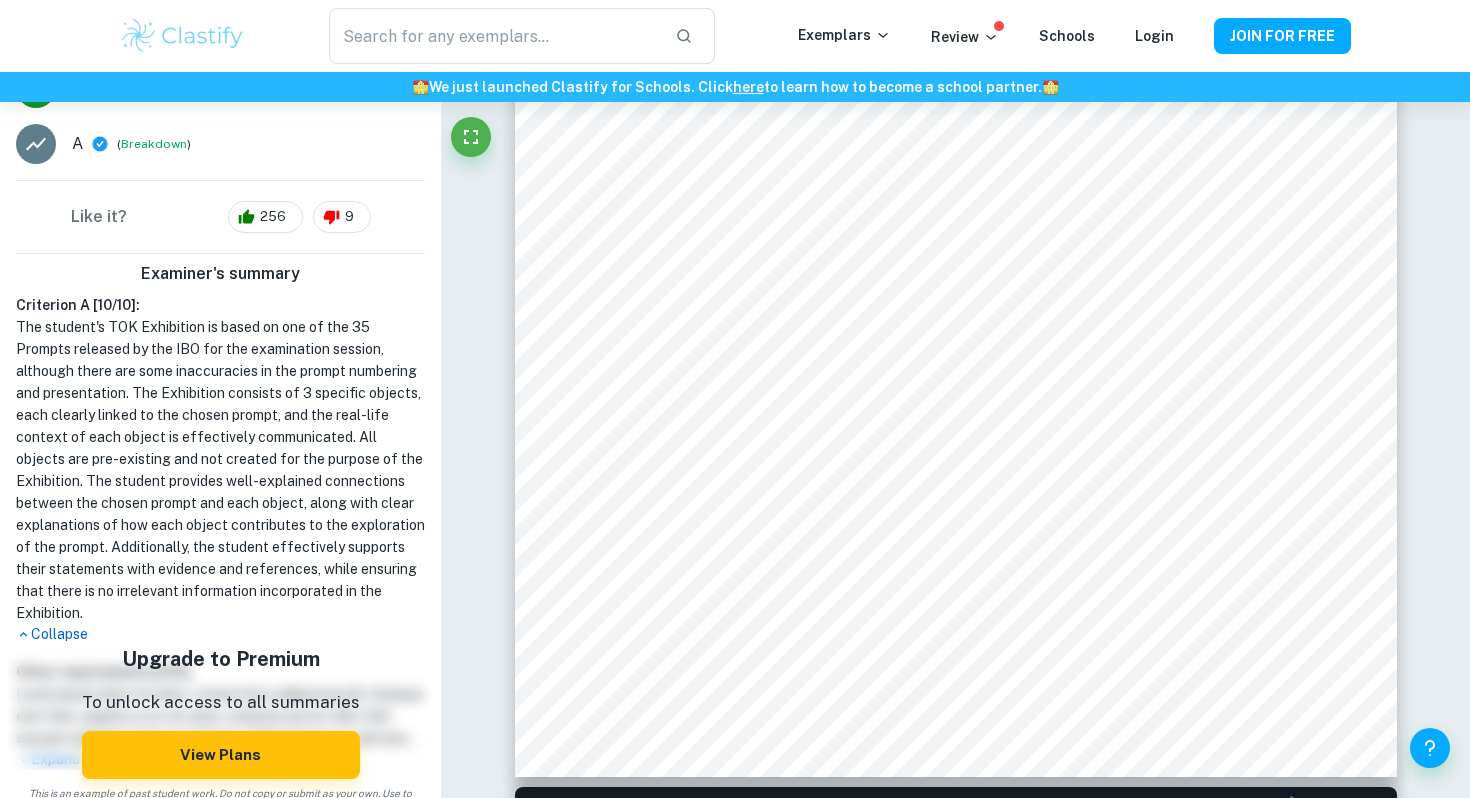 scroll, scrollTop: 441, scrollLeft: 0, axis: vertical 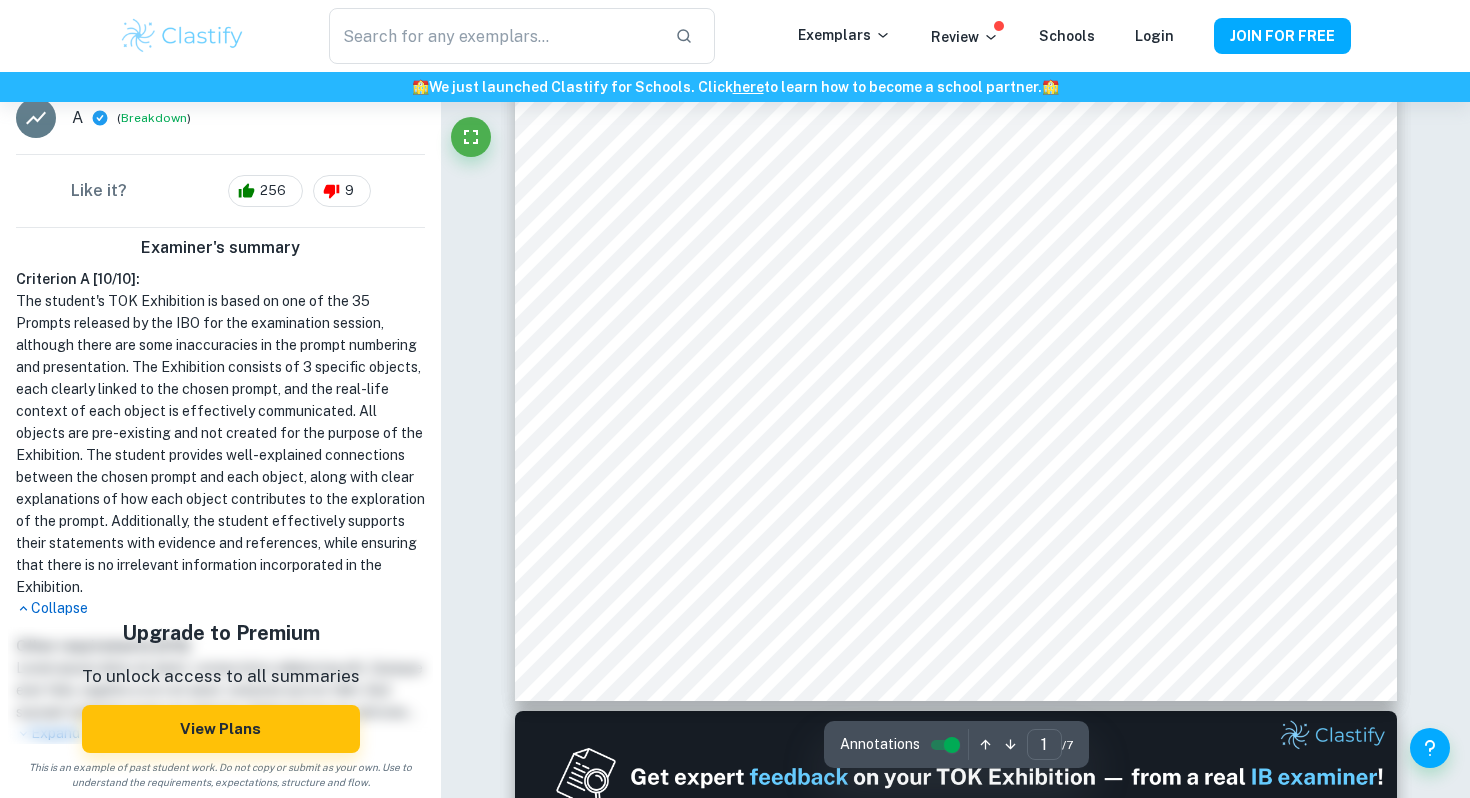 click on "Correct Criterion A The work is based on one of the 35 Prompts released by the IBO for the examination session Comment The prompt "What challenges are raised by the dissemination and/or communication of knowledge?" is one of the 35 prompts provided by IB. However, this is not prompt #6 as indicated by the title. This is prompt #10. Also, the student did not write the prompt in its entirety in the title but instead chose to shortcut it. This is not aligned with IB expectations for the TOK Exhibition. The student is expected to write the prompt in full without any alterations. Lastly, writing an introduction is not recommended for the TOK Exhibition. It is not assessed and provides little to no value to the TOK Exhibition. It also unnecessarily takes up word count. Written by Dan Ask Clai Correct Other requirements Comment Unlock access to all  examiner  comments with Clastify Premium Upgrade Now   Correct Criterion A The Exhibition clearly identifies 3 objects, all linked to the chosen prompt Comment Dan Dan" at bounding box center (955, 3726) 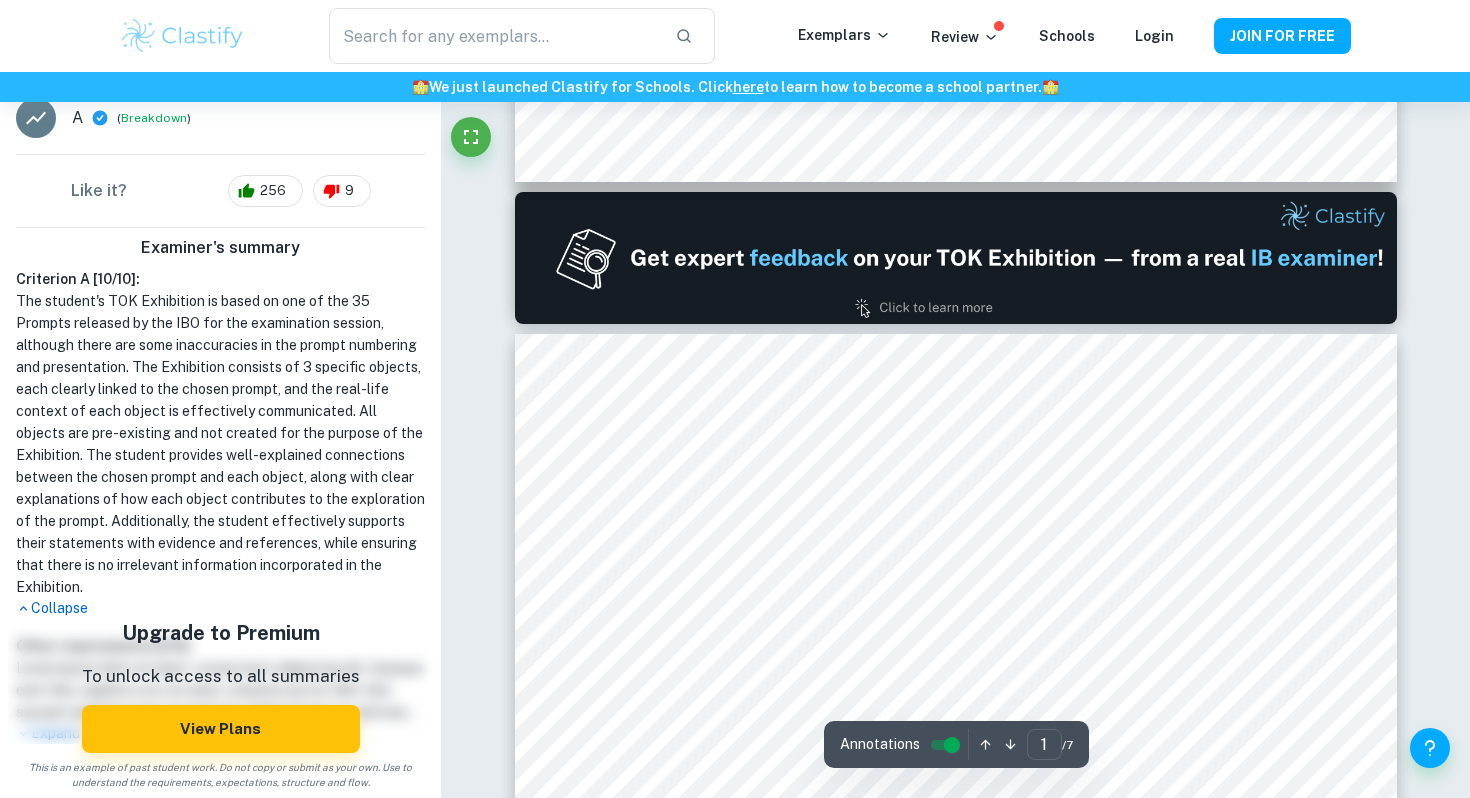 type on "2" 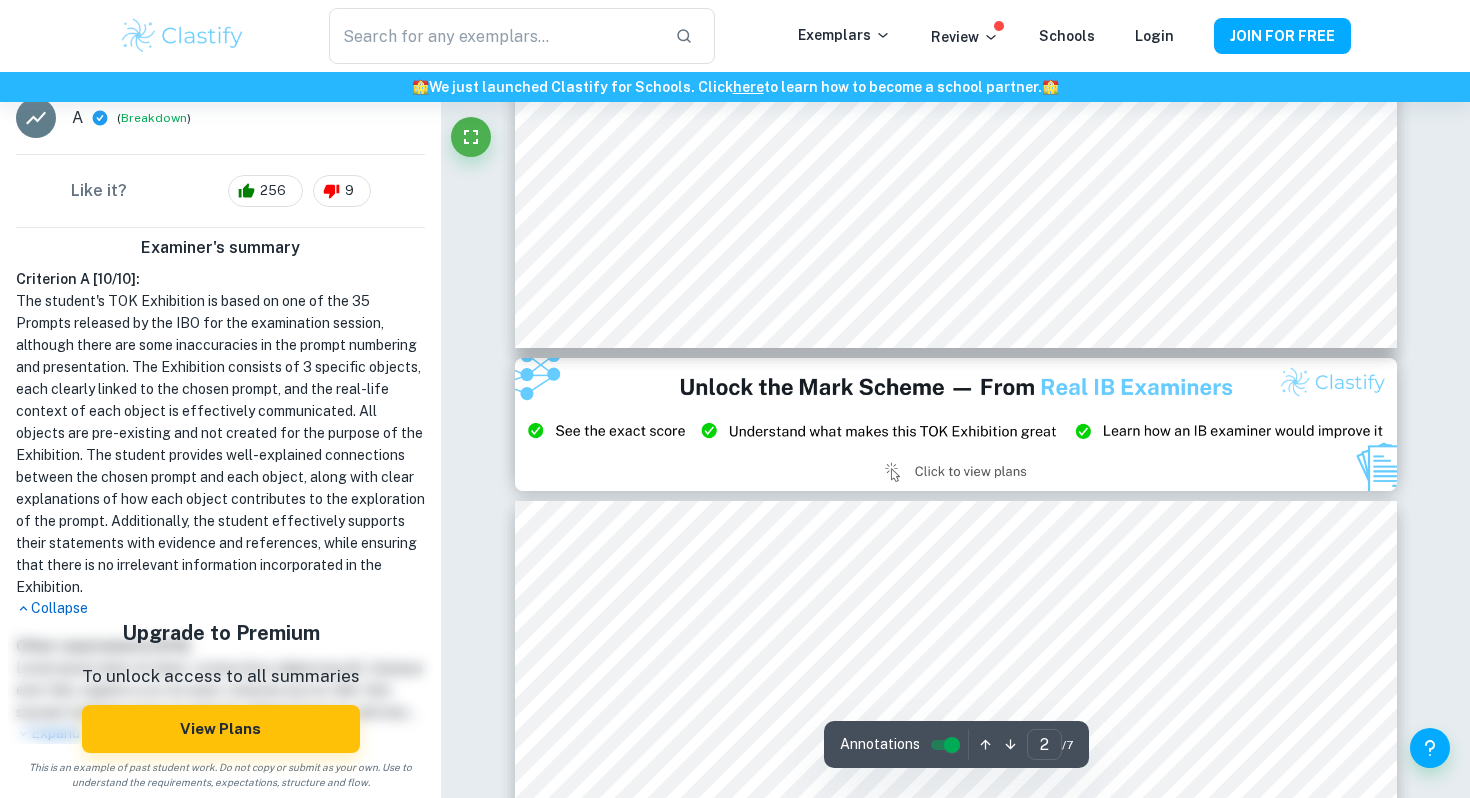 scroll, scrollTop: 2258, scrollLeft: 0, axis: vertical 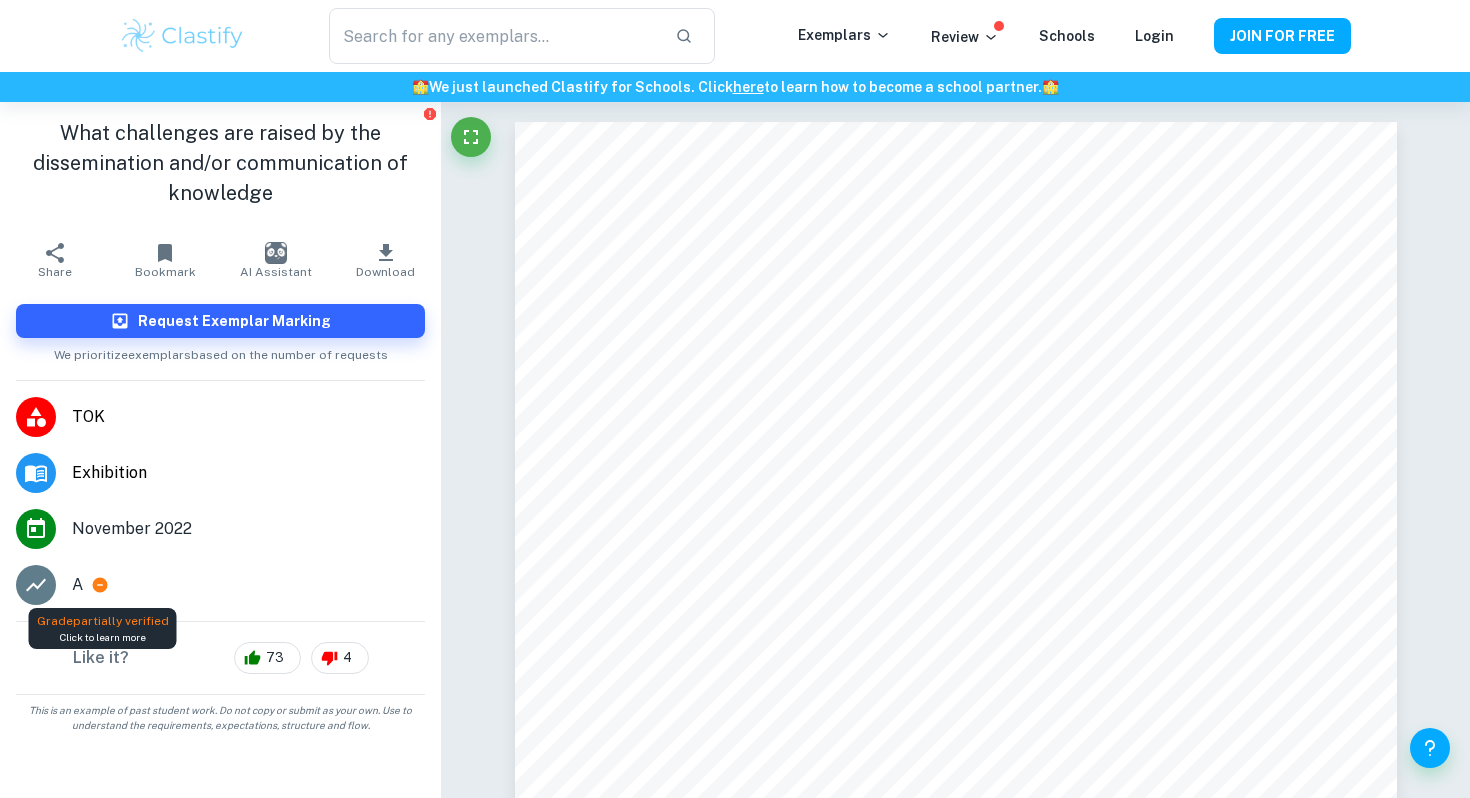 click 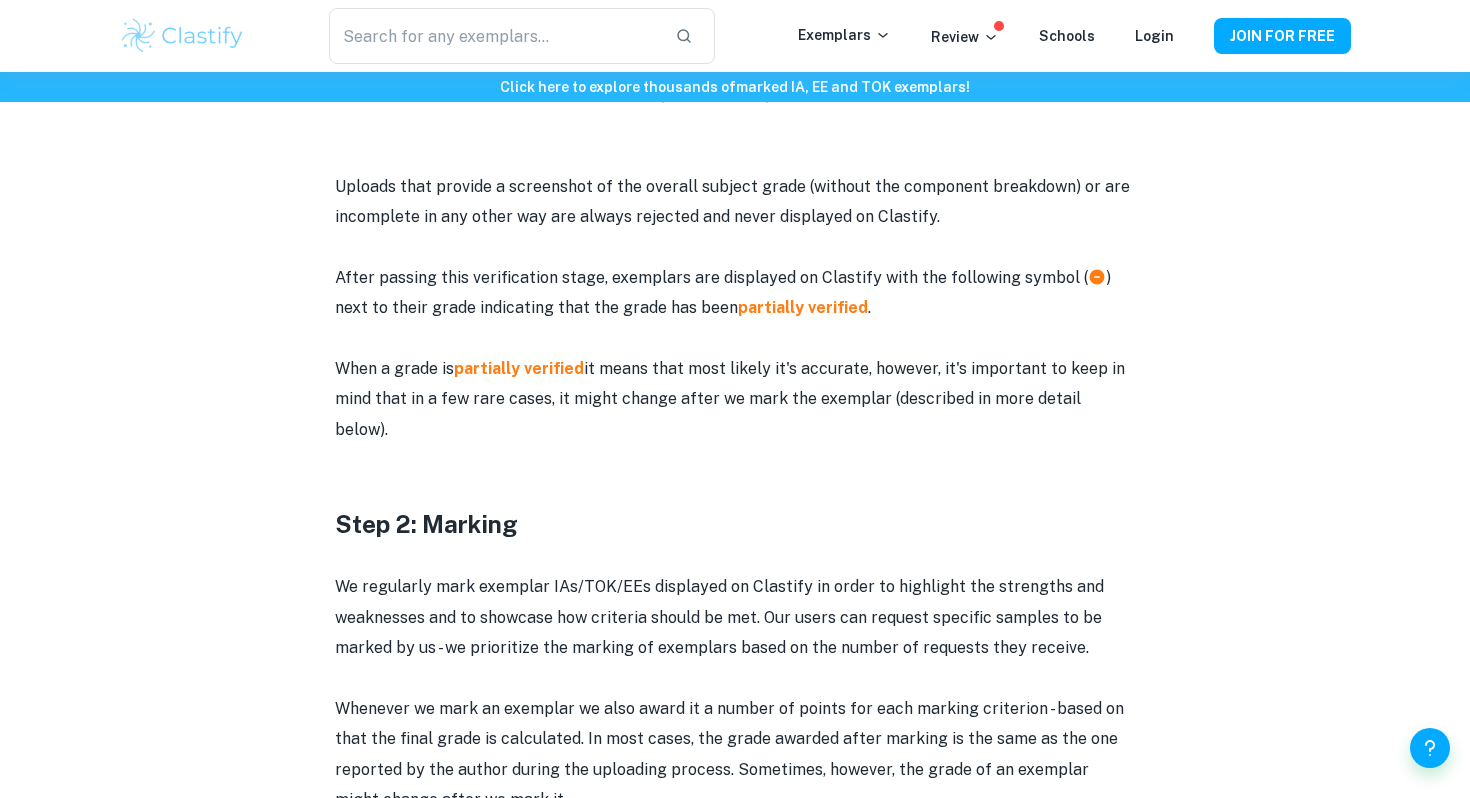 scroll, scrollTop: 1478, scrollLeft: 0, axis: vertical 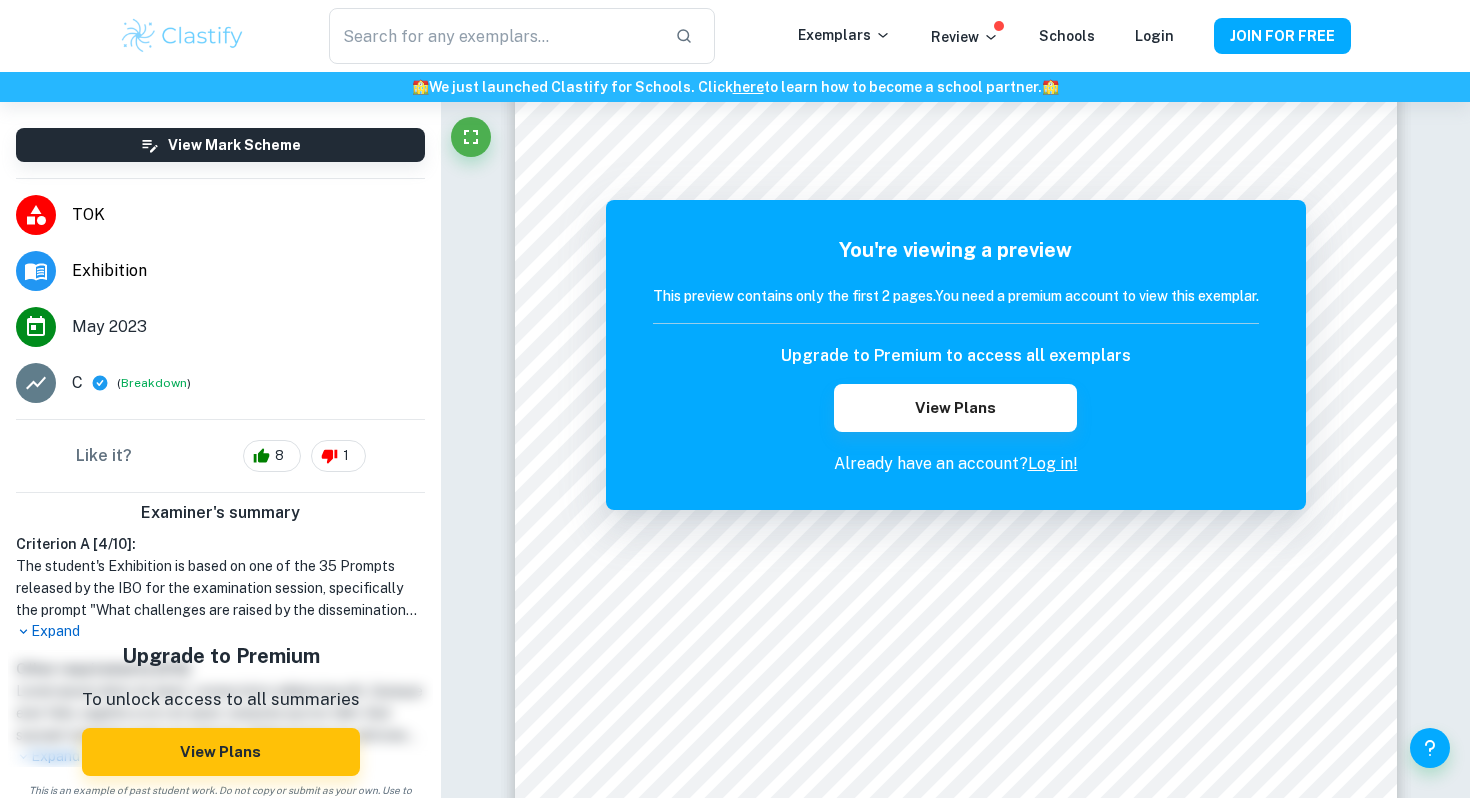 click on "Expand" at bounding box center (220, 631) 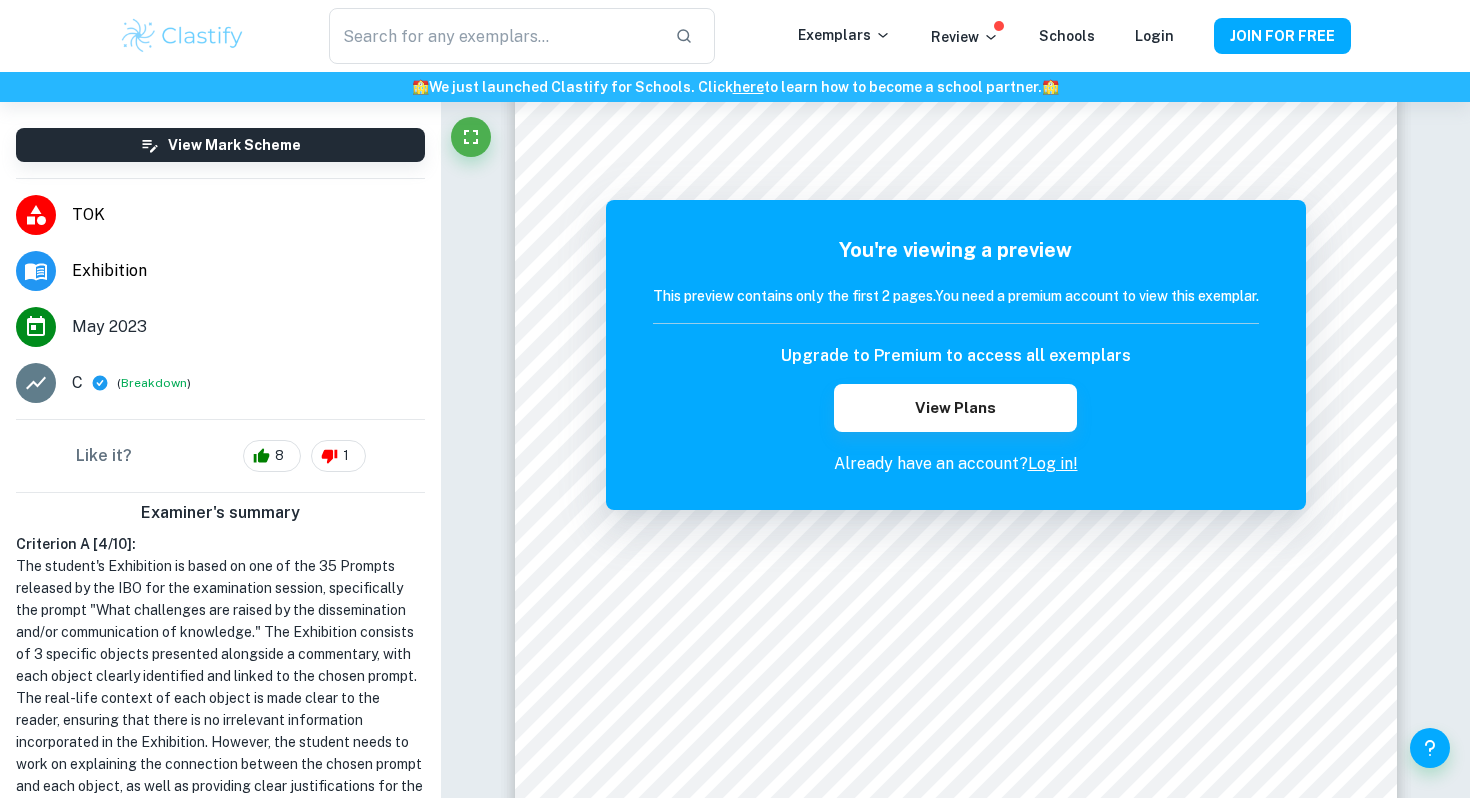 scroll, scrollTop: 397, scrollLeft: 0, axis: vertical 